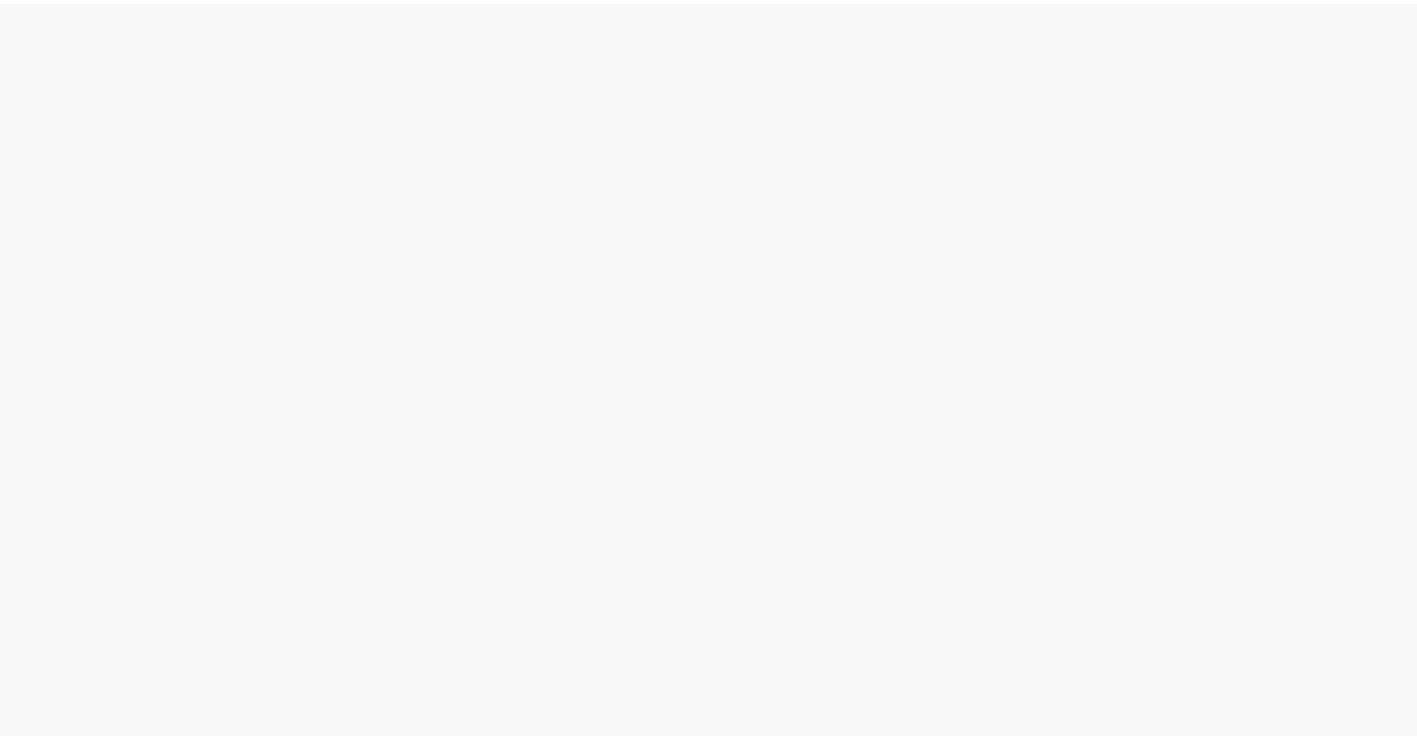 scroll, scrollTop: 0, scrollLeft: 0, axis: both 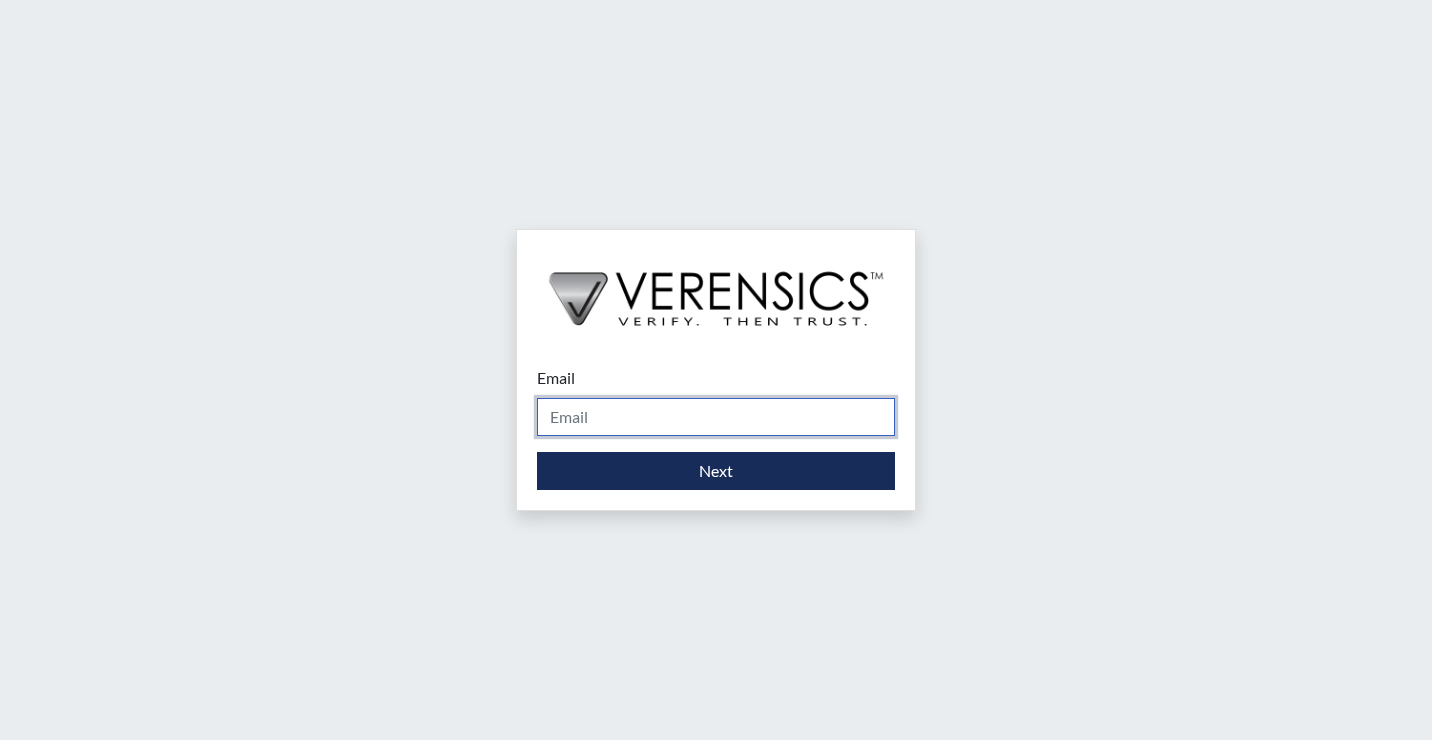 click on "Email" at bounding box center (716, 417) 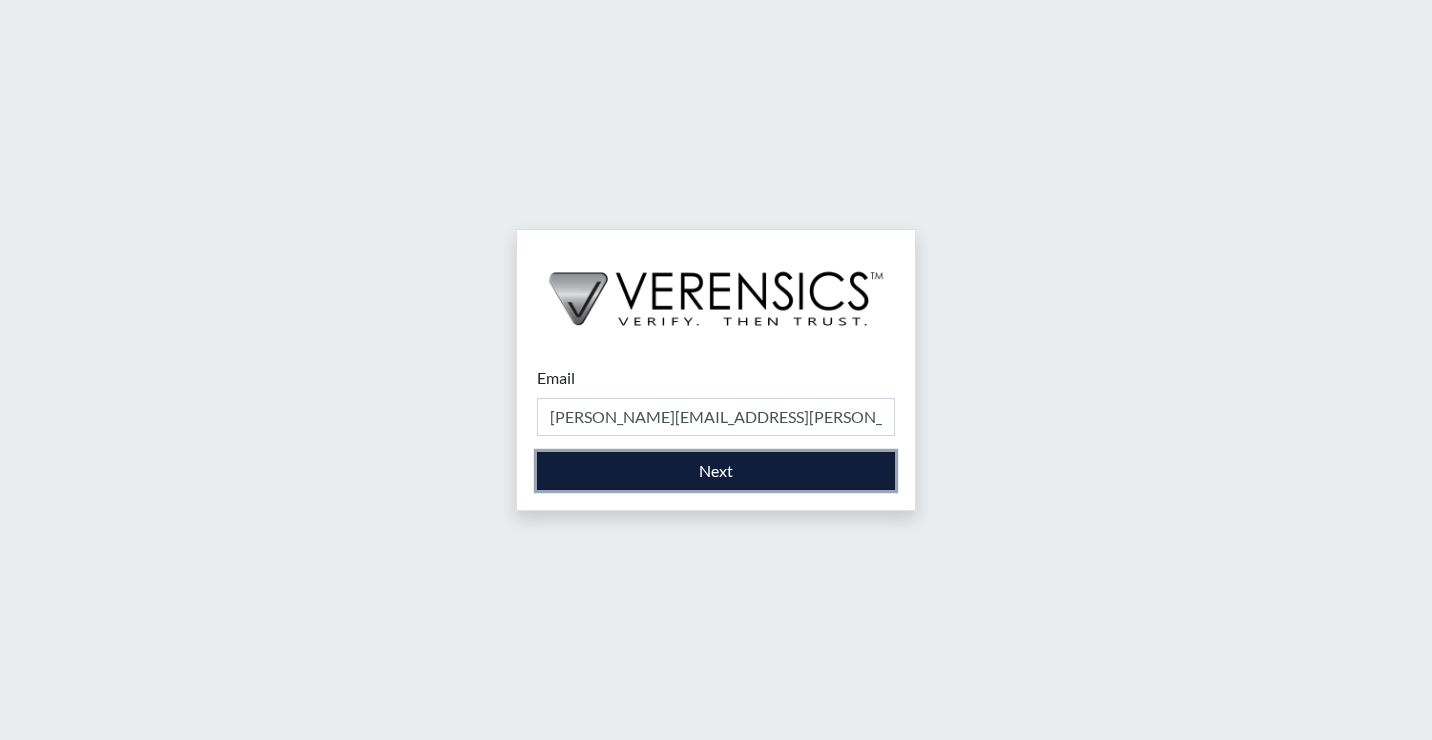 click on "Next" at bounding box center [716, 471] 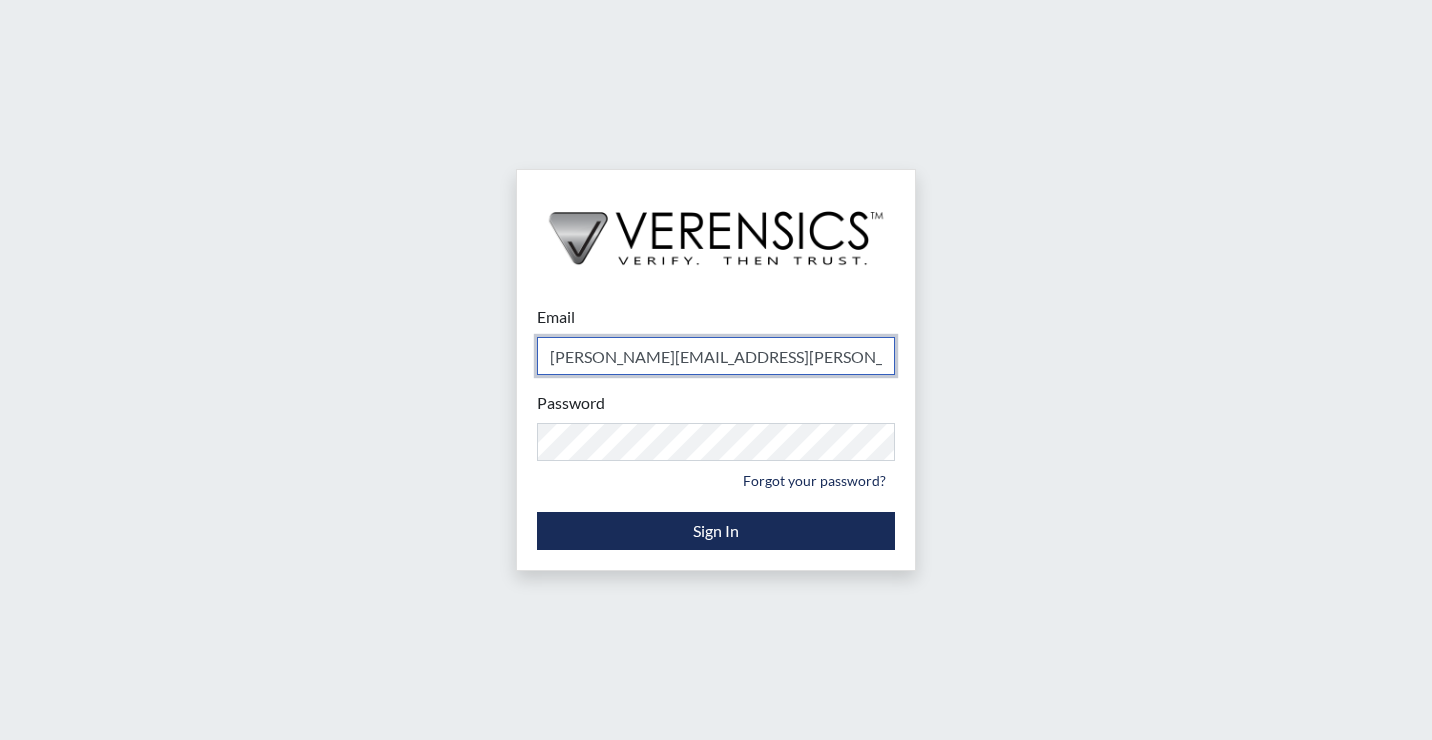 type on "[PERSON_NAME][EMAIL_ADDRESS][PERSON_NAME][DOMAIN_NAME]" 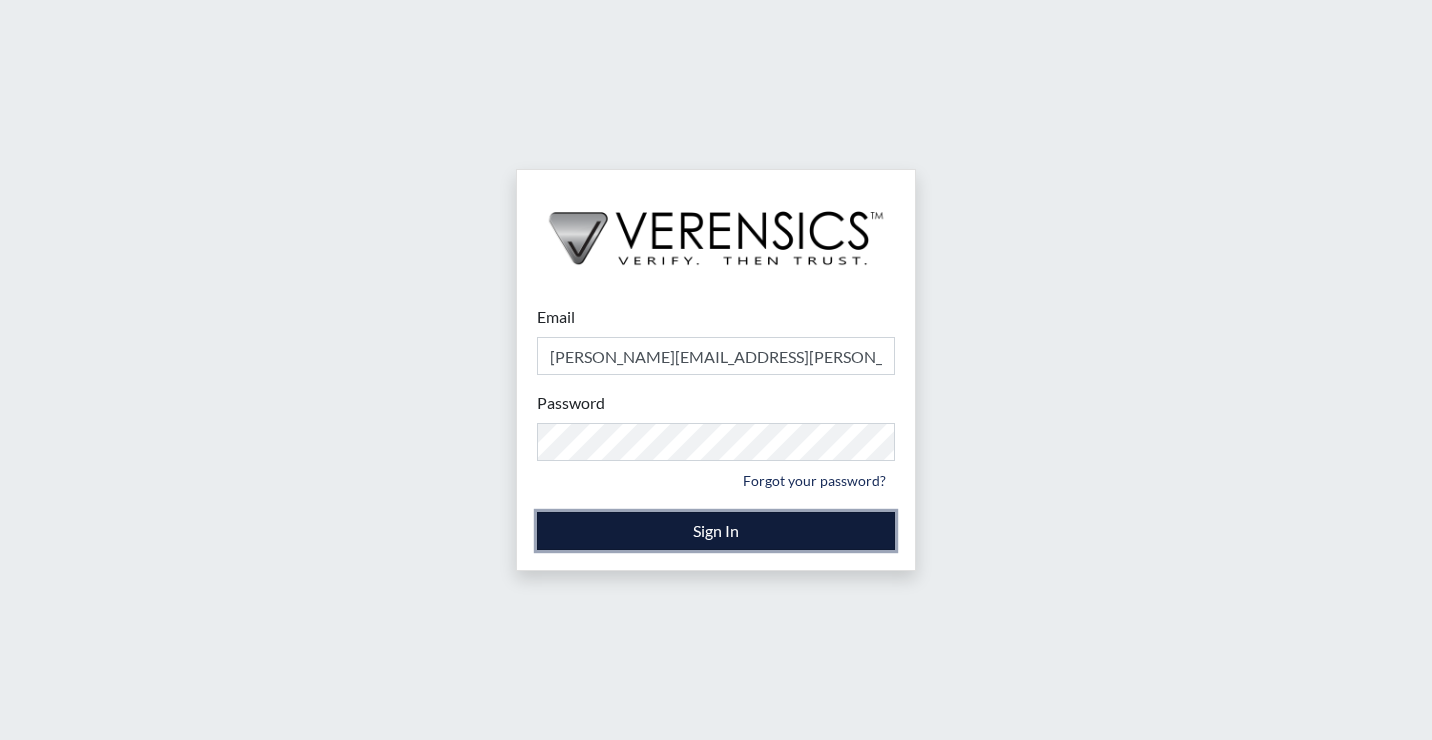 click on "Sign In" at bounding box center (716, 531) 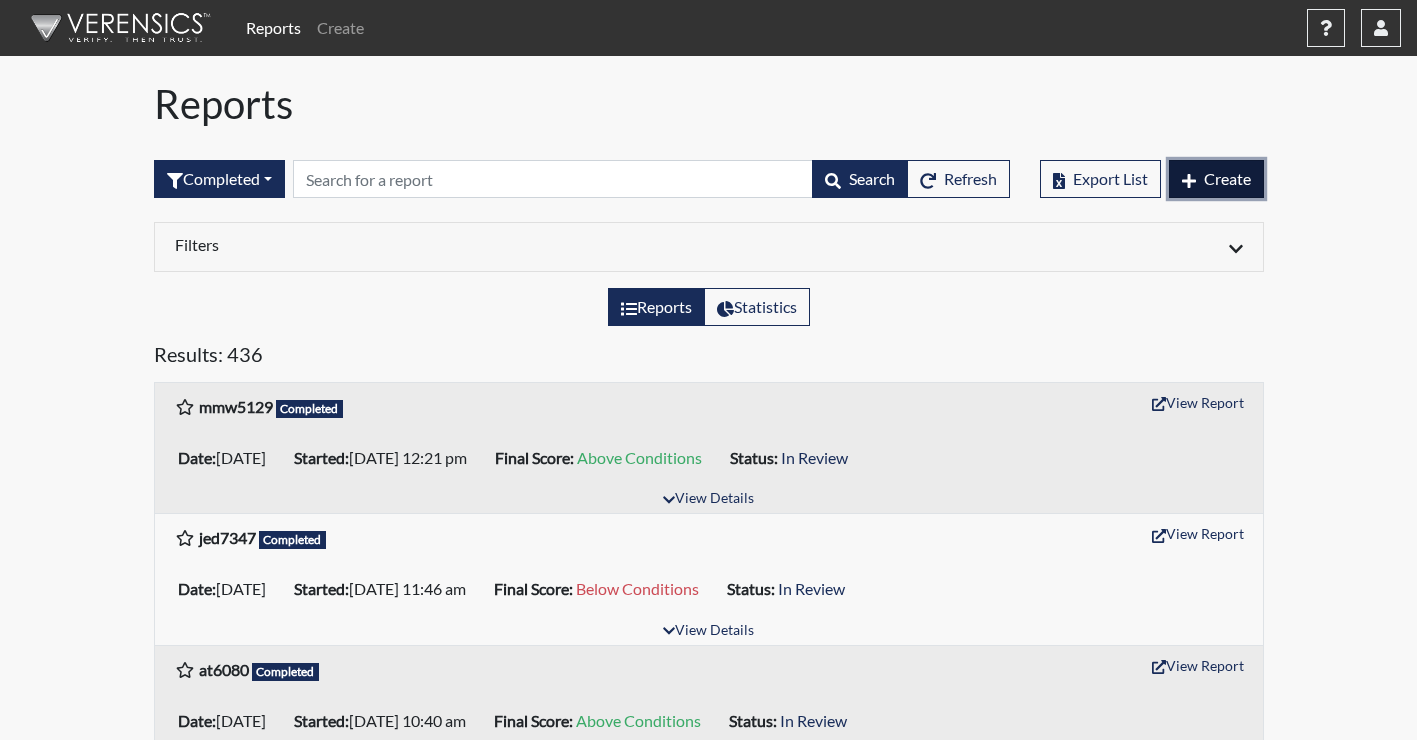click on "Create" at bounding box center (1216, 179) 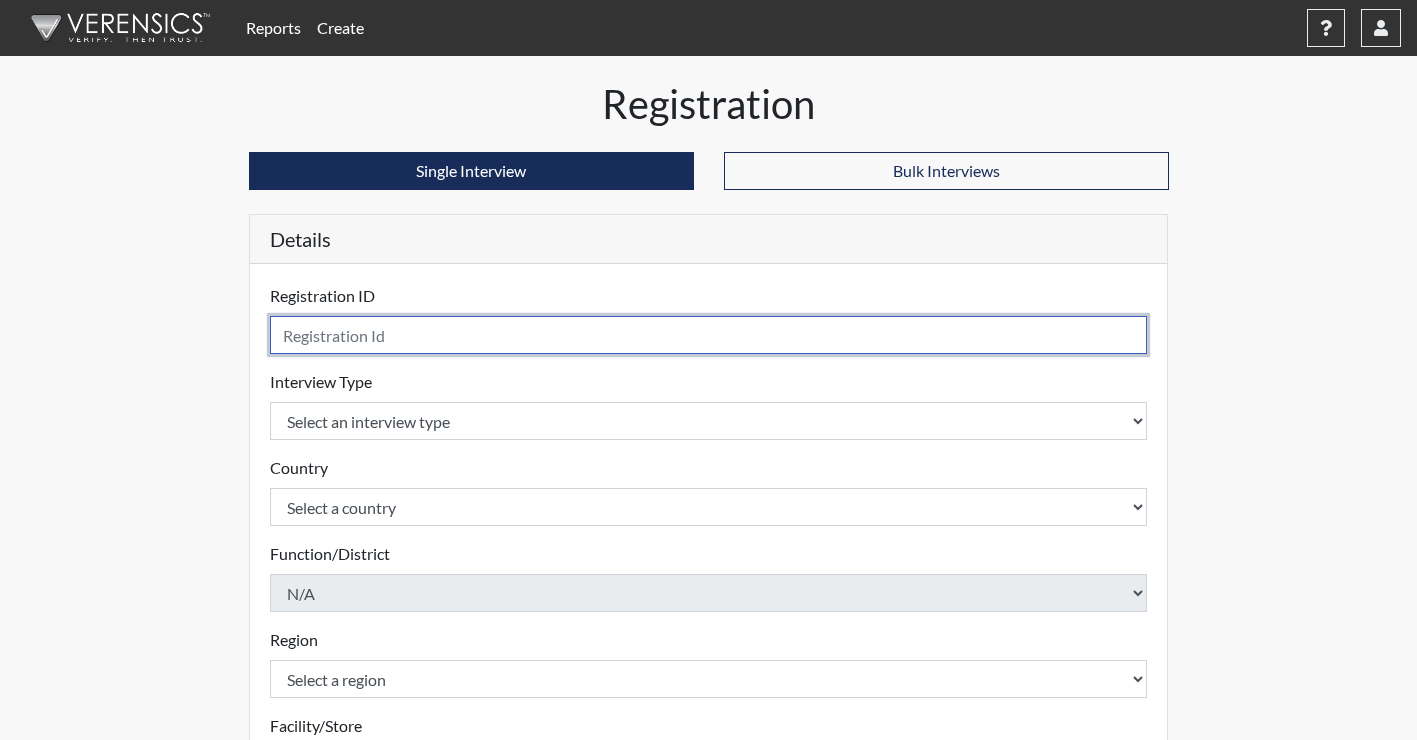 click at bounding box center [709, 335] 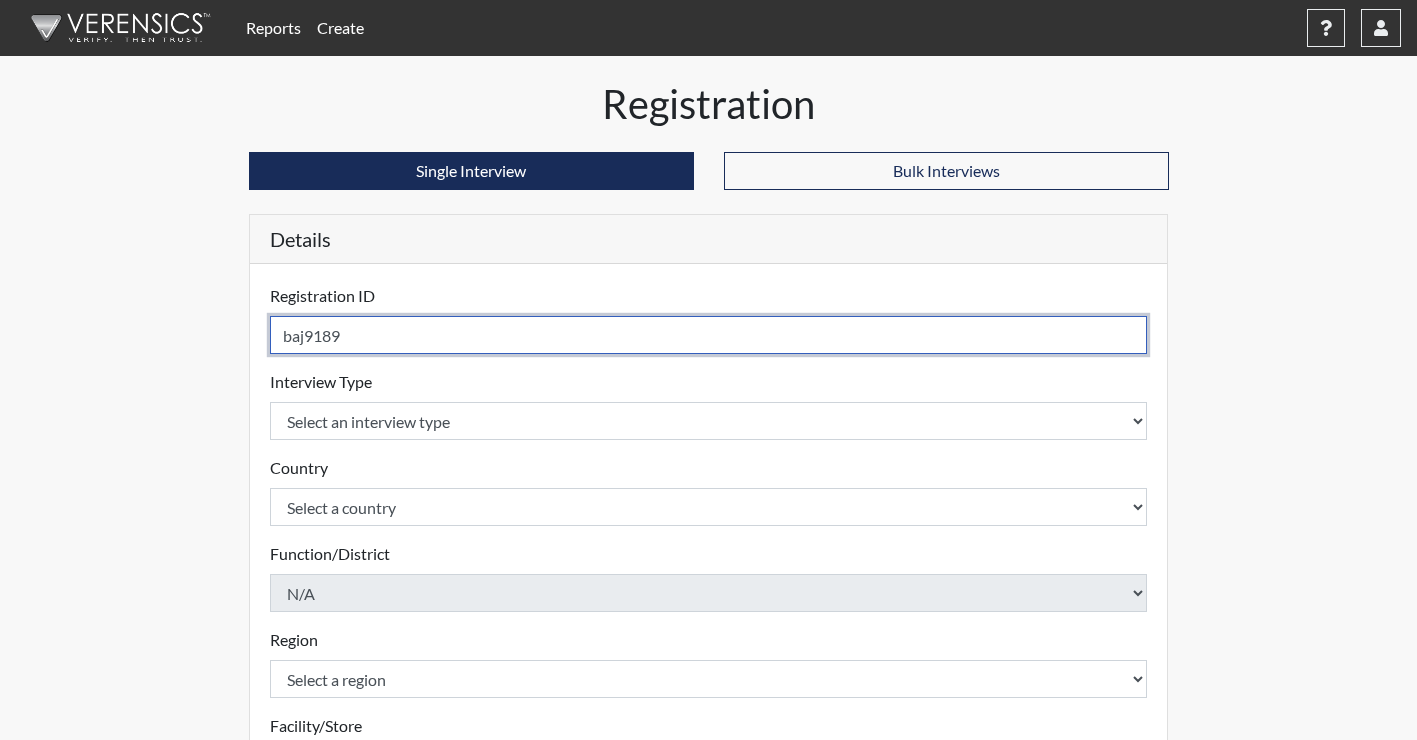 type on "baj9189" 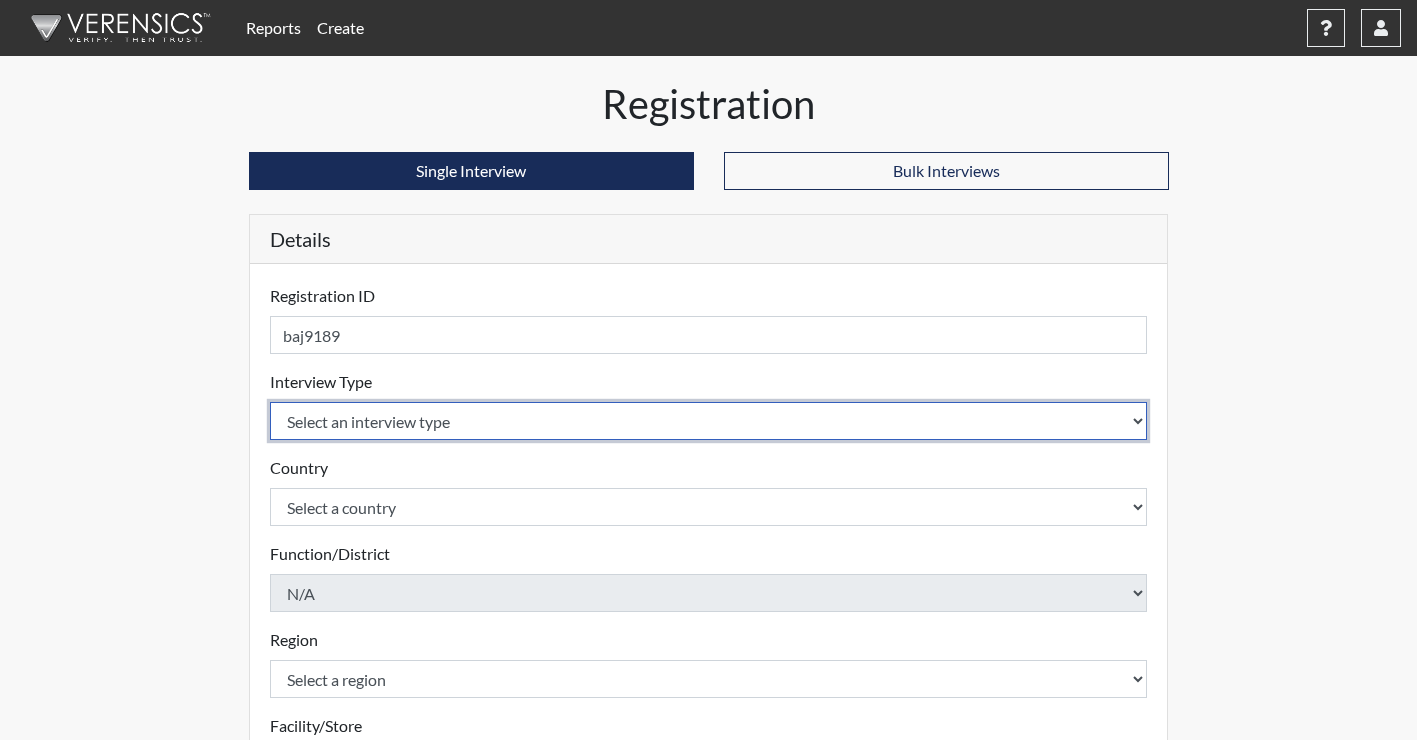 click on "Select an interview type  Corrections Pre-Employment" at bounding box center [709, 421] 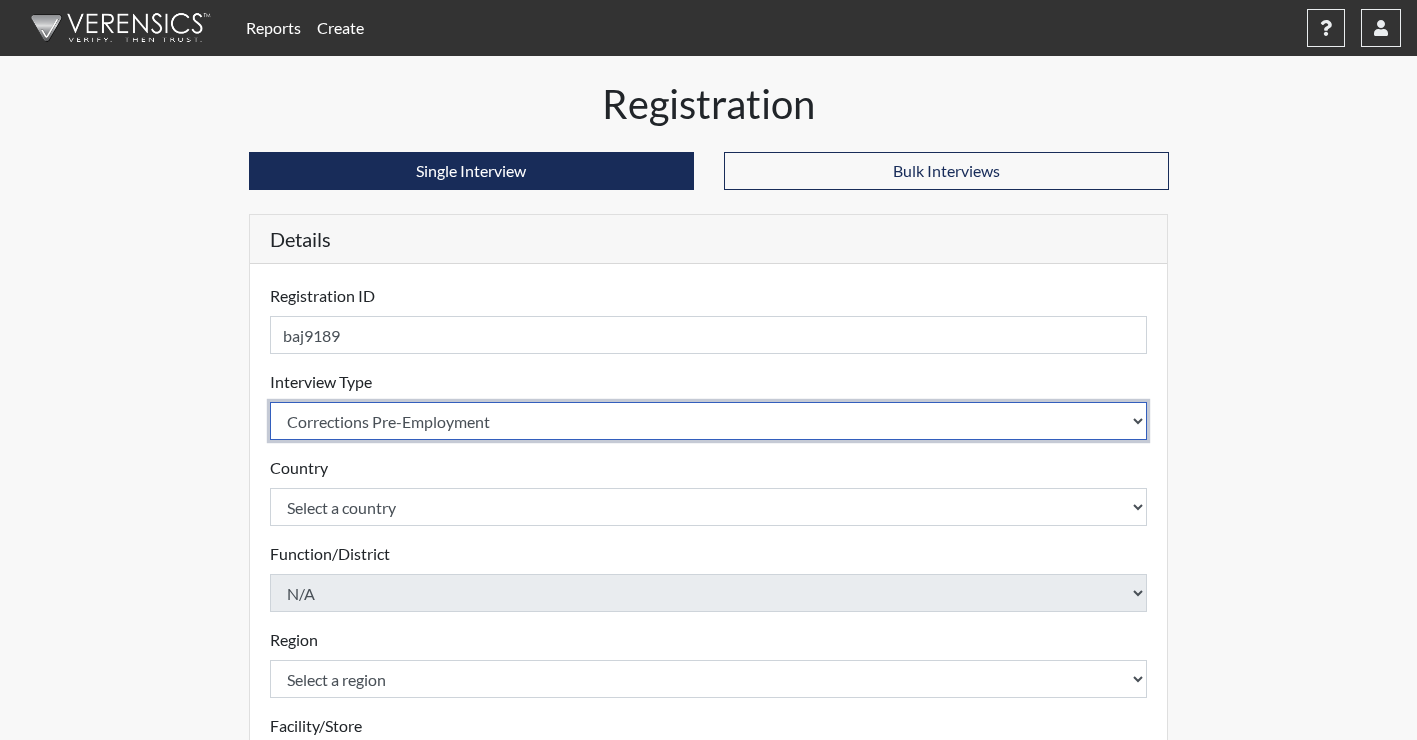 click on "Select an interview type  Corrections Pre-Employment" at bounding box center [709, 421] 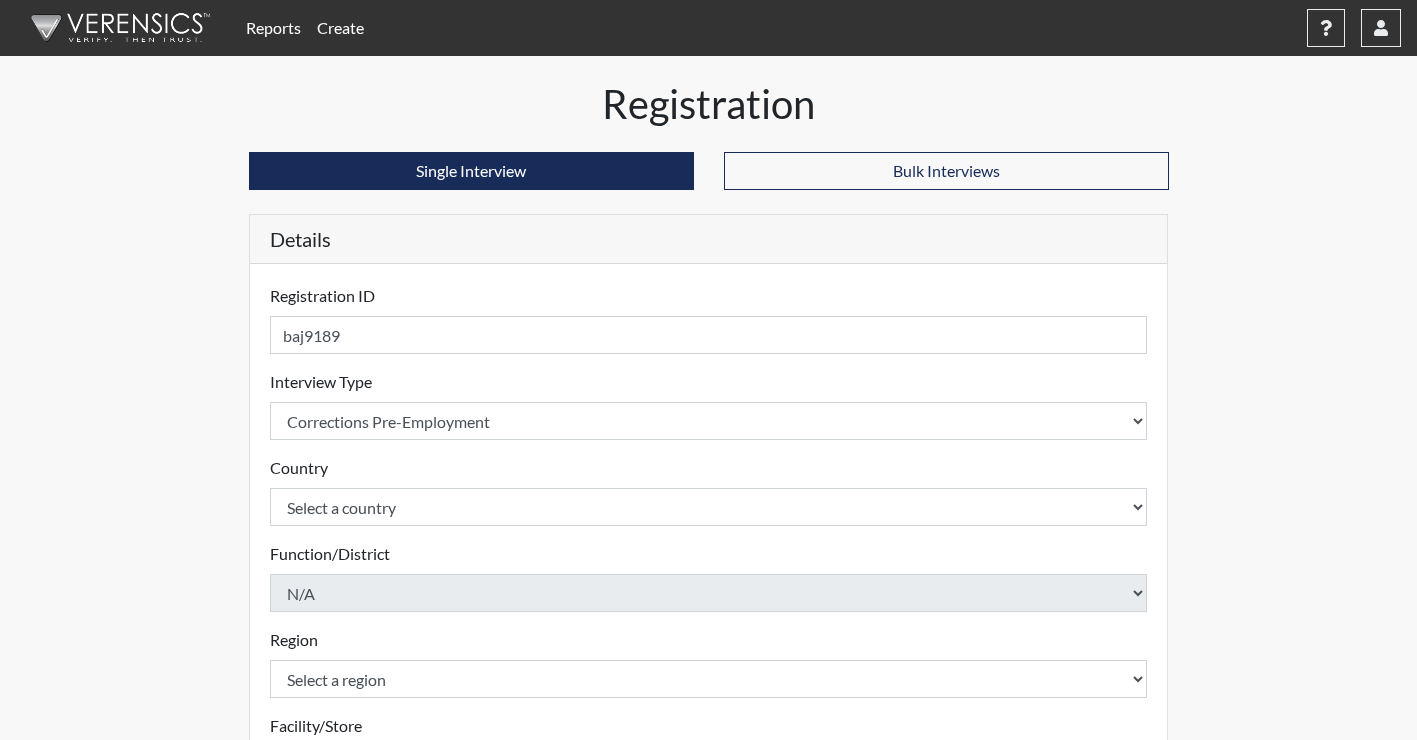 click on "Registration ID baj9189 Please provide a registration ID. Interview Type Select an interview type  Corrections Pre-Employment  Please select a test type. Country Select a country  [GEOGRAPHIC_DATA]   [GEOGRAPHIC_DATA]  Please select a country. Function/District N/A Please select a function/district. Region Select a region  Southeast Region  Please select a region. Facility/Store Select a facility/store  Coastal SP  Please select a facility/store. Company/Division N/A Please select a company/division.  Extended Time  Language  English   Spanish  Please select a language. Warning: Duplicate Registration ID Detected ×  Please note that the Registration ID you have entered to create this test has previously been used by this organization on .   If you wish to proceed to create this test, please click Continue below. Otherwise, please provide a different Registration ID.  Close" at bounding box center [709, 642] 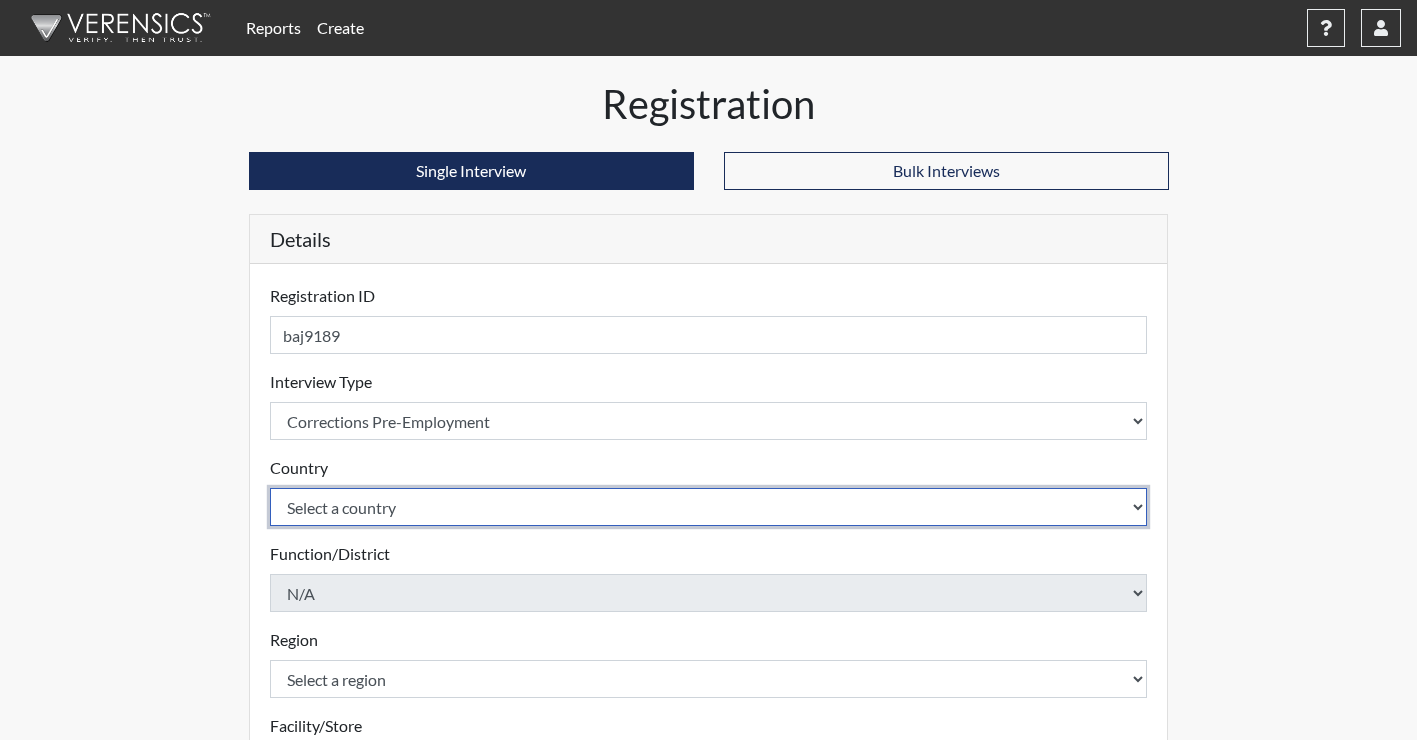 click on "Select a country  [GEOGRAPHIC_DATA]   [GEOGRAPHIC_DATA]" at bounding box center (709, 507) 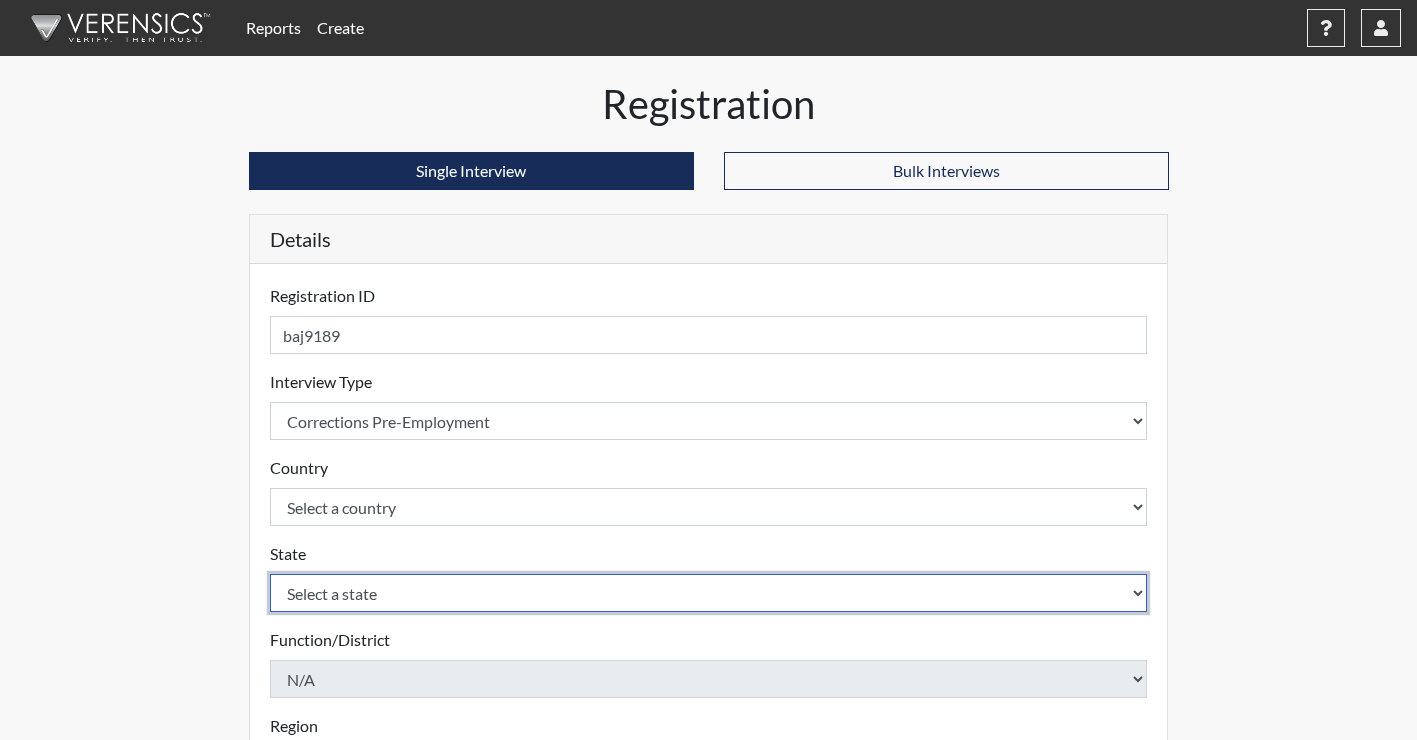 click on "Select a state  [US_STATE]   [US_STATE]   [US_STATE]   [US_STATE]   [US_STATE]   [US_STATE]   [US_STATE]   [US_STATE]   [US_STATE]   [US_STATE]   [US_STATE]   [US_STATE]   [US_STATE]   [US_STATE]   [US_STATE]   [US_STATE]   [US_STATE]   [US_STATE]   [US_STATE]   [US_STATE]   [US_STATE]   [US_STATE]   [US_STATE]   [US_STATE]   [US_STATE]   [US_STATE]   [US_STATE]   [US_STATE]   [US_STATE]   [US_STATE]   [US_STATE]   [US_STATE]   [US_STATE]   [US_STATE]   [US_STATE]   [US_STATE]   [US_STATE]   [US_STATE]   [US_STATE]   [US_STATE]   [US_STATE]   [US_STATE]   [US_STATE]   [US_STATE]   [US_STATE]   [US_STATE][PERSON_NAME][US_STATE]   [US_STATE]   [US_STATE]   [US_STATE]" at bounding box center (709, 593) 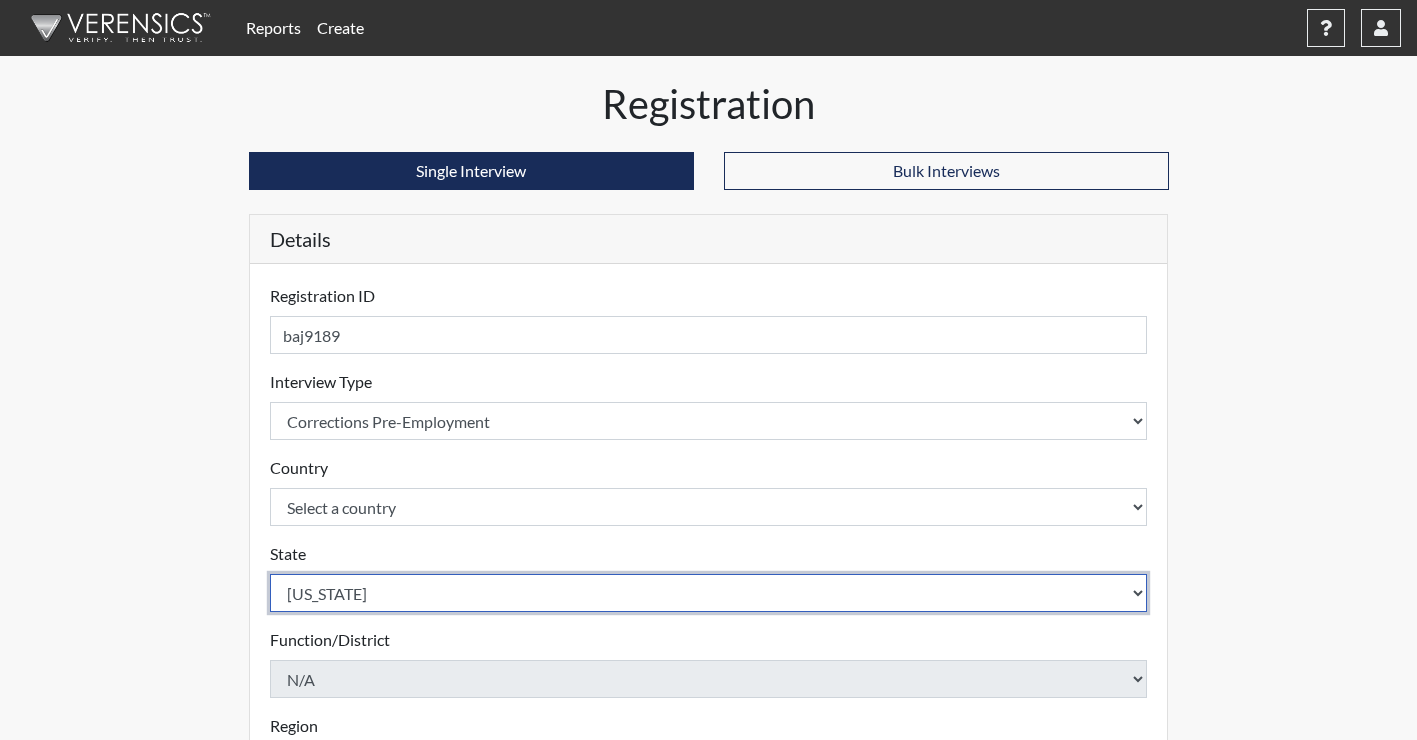 click on "Select a state  [US_STATE]   [US_STATE]   [US_STATE]   [US_STATE]   [US_STATE]   [US_STATE]   [US_STATE]   [US_STATE]   [US_STATE]   [US_STATE]   [US_STATE]   [US_STATE]   [US_STATE]   [US_STATE]   [US_STATE]   [US_STATE]   [US_STATE]   [US_STATE]   [US_STATE]   [US_STATE]   [US_STATE]   [US_STATE]   [US_STATE]   [US_STATE]   [US_STATE]   [US_STATE]   [US_STATE]   [US_STATE]   [US_STATE]   [US_STATE]   [US_STATE]   [US_STATE]   [US_STATE]   [US_STATE]   [US_STATE]   [US_STATE]   [US_STATE]   [US_STATE]   [US_STATE]   [US_STATE]   [US_STATE]   [US_STATE]   [US_STATE]   [US_STATE]   [US_STATE]   [US_STATE][PERSON_NAME][US_STATE]   [US_STATE]   [US_STATE]   [US_STATE]" at bounding box center [709, 593] 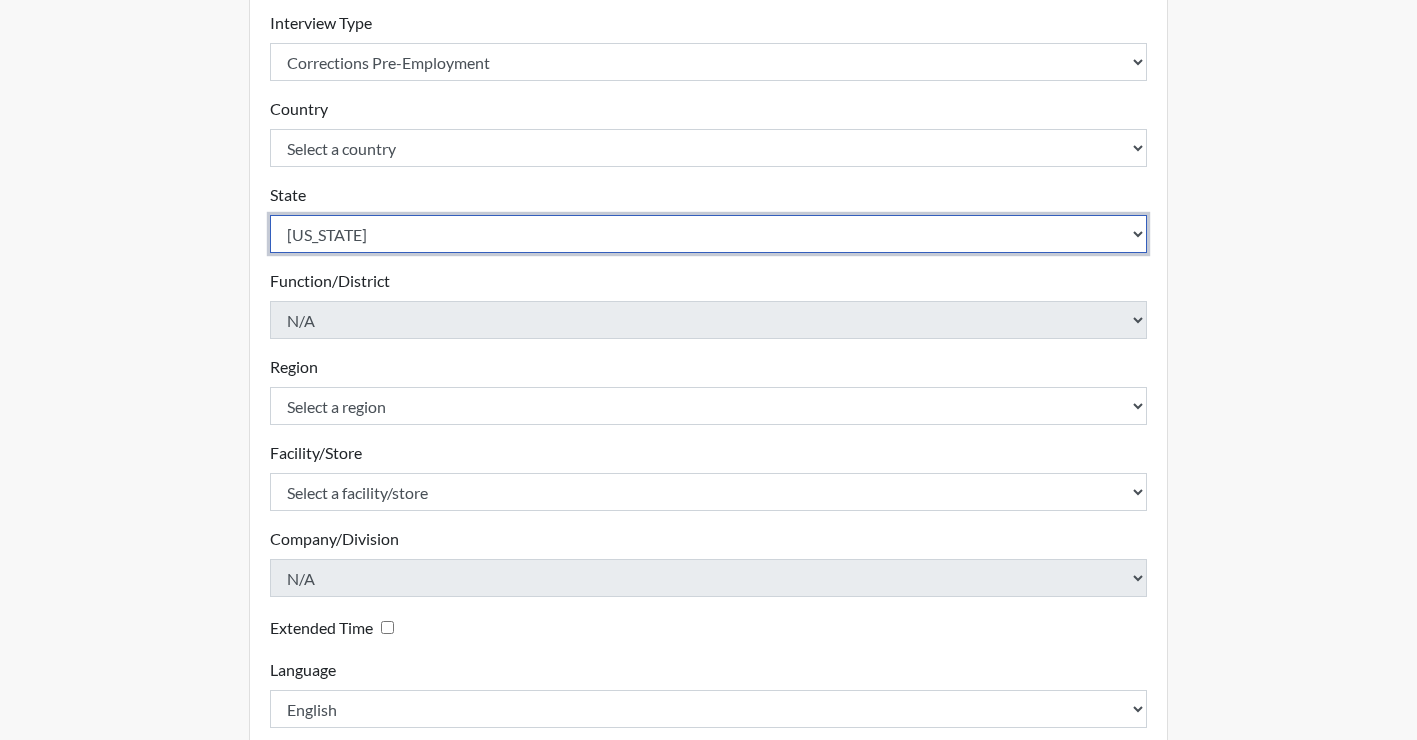 scroll, scrollTop: 471, scrollLeft: 0, axis: vertical 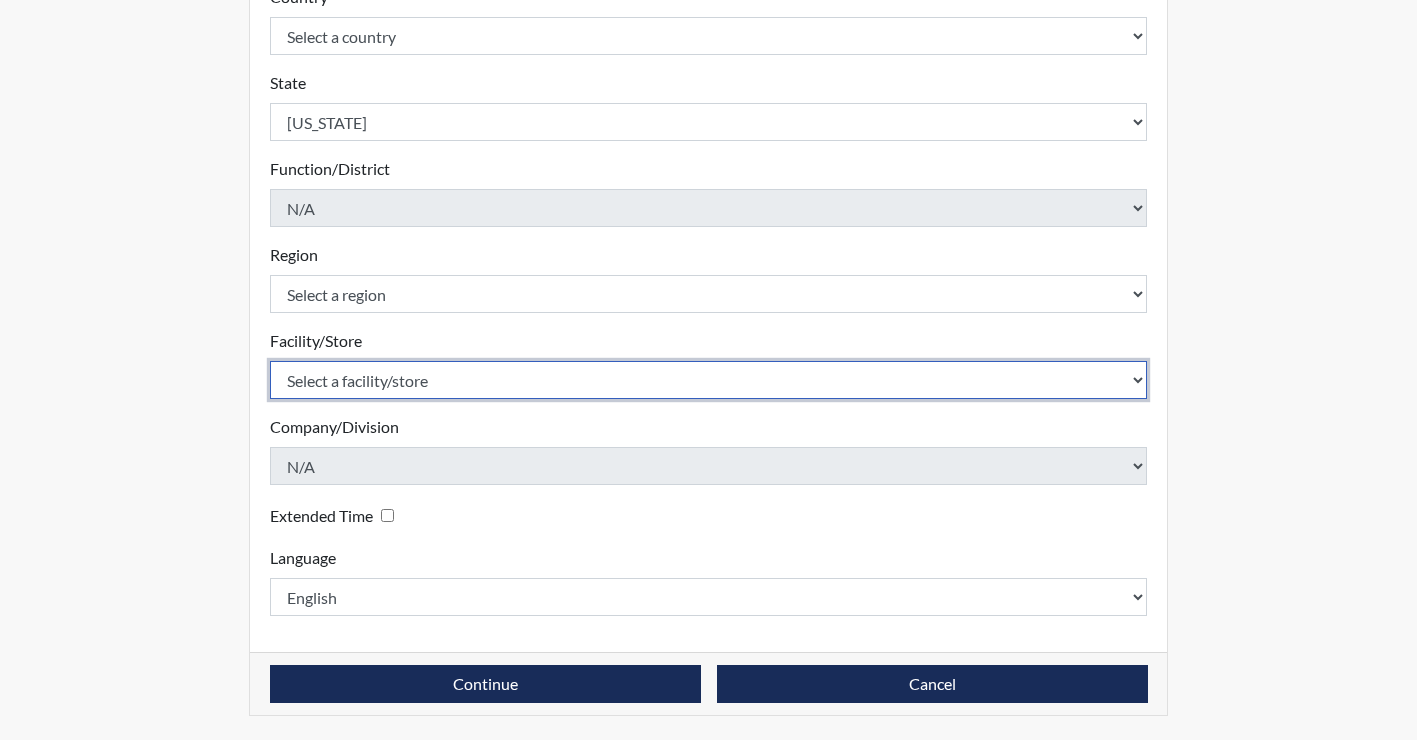 click on "Select a facility/store  Coastal SP" at bounding box center [709, 380] 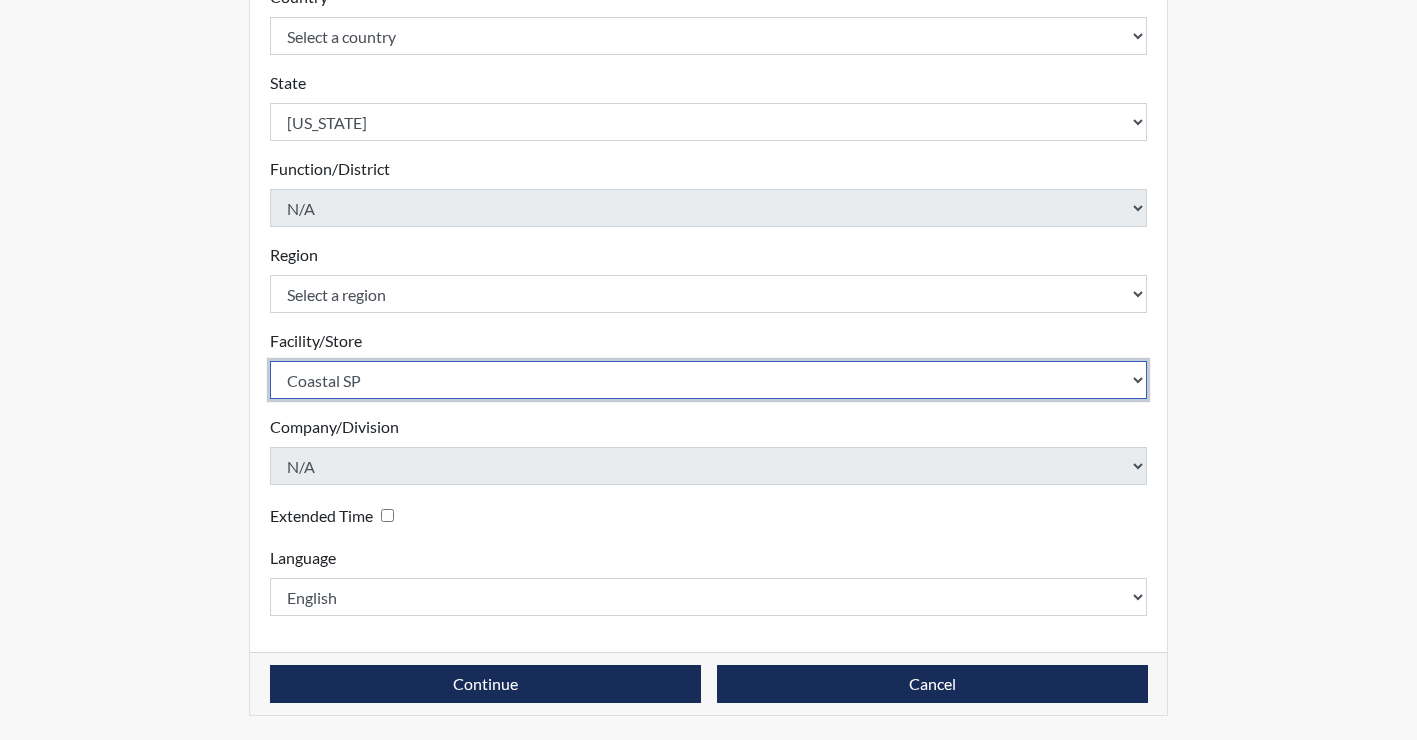 click on "Select a facility/store  Coastal SP" at bounding box center [709, 380] 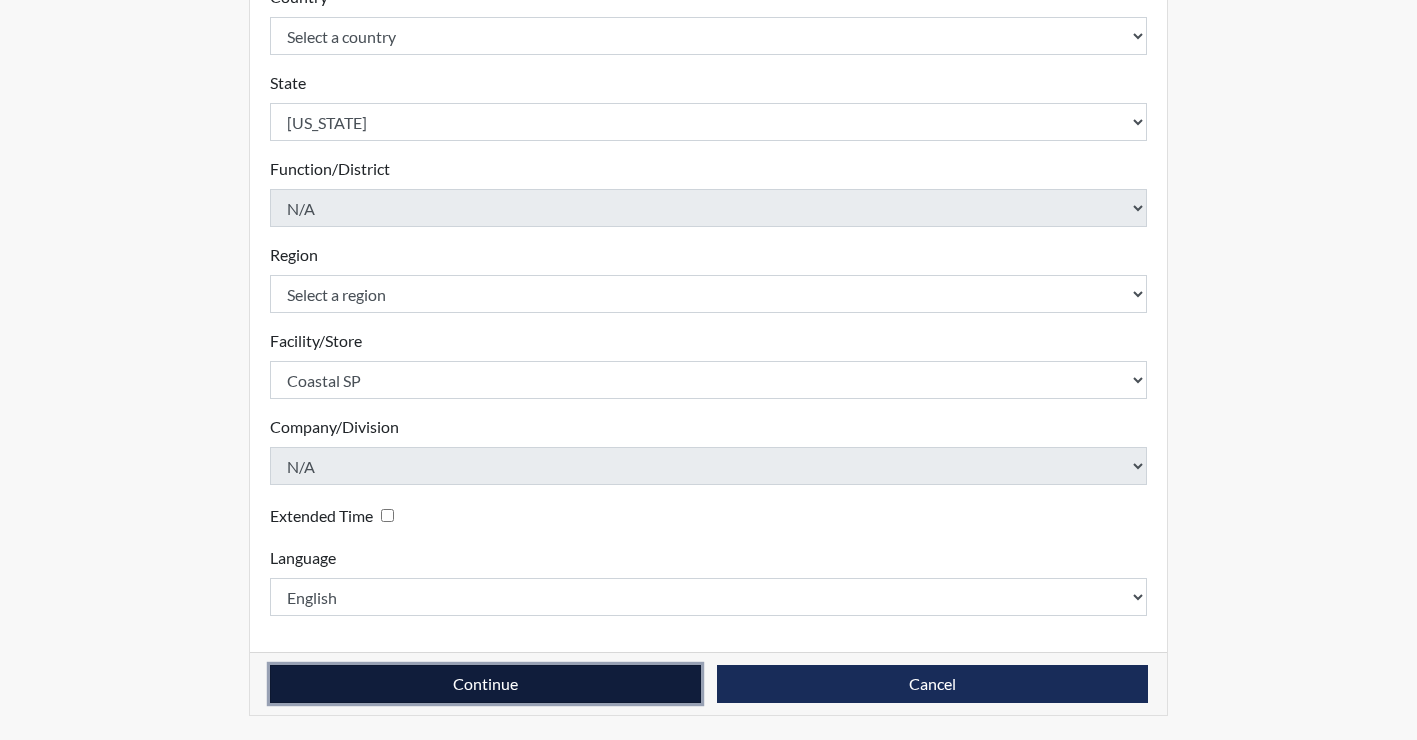 click on "Continue" at bounding box center [485, 684] 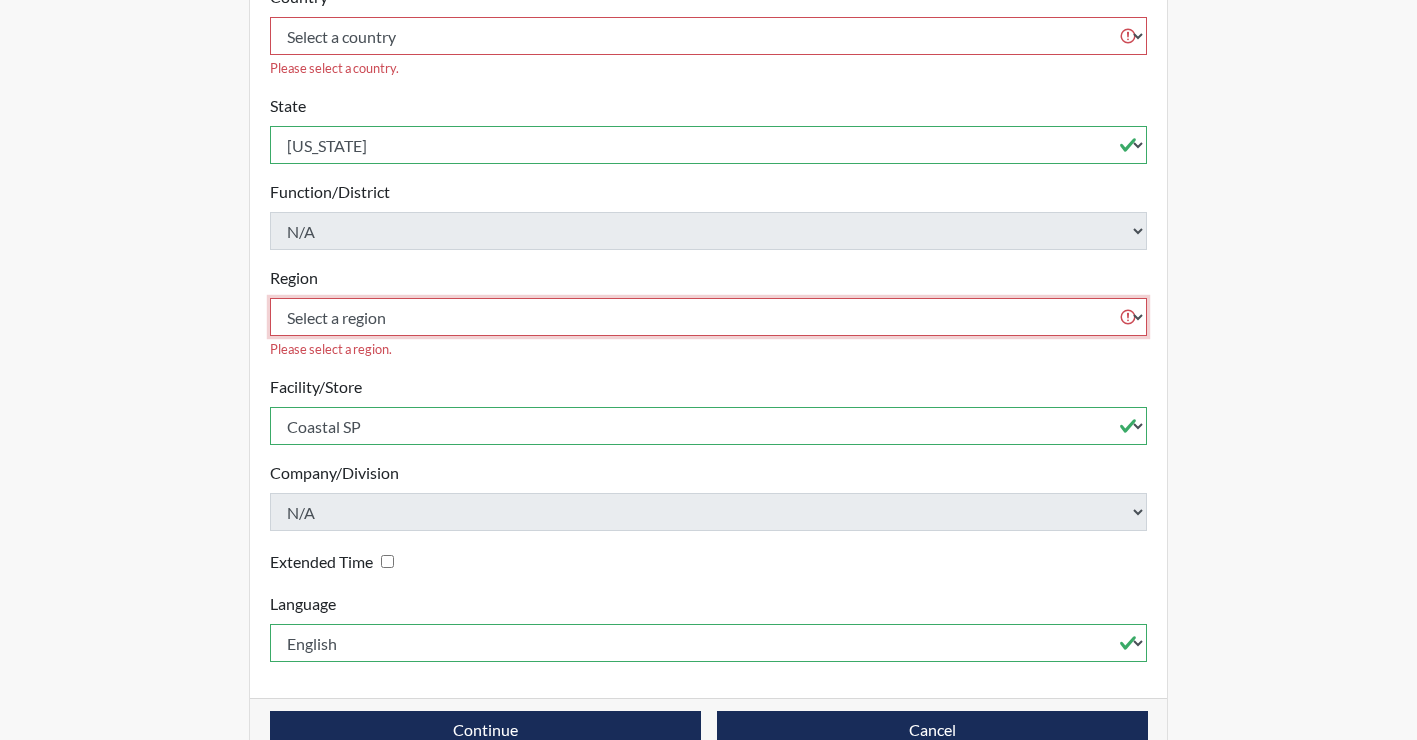click on "Select a region  [GEOGRAPHIC_DATA]" at bounding box center [709, 317] 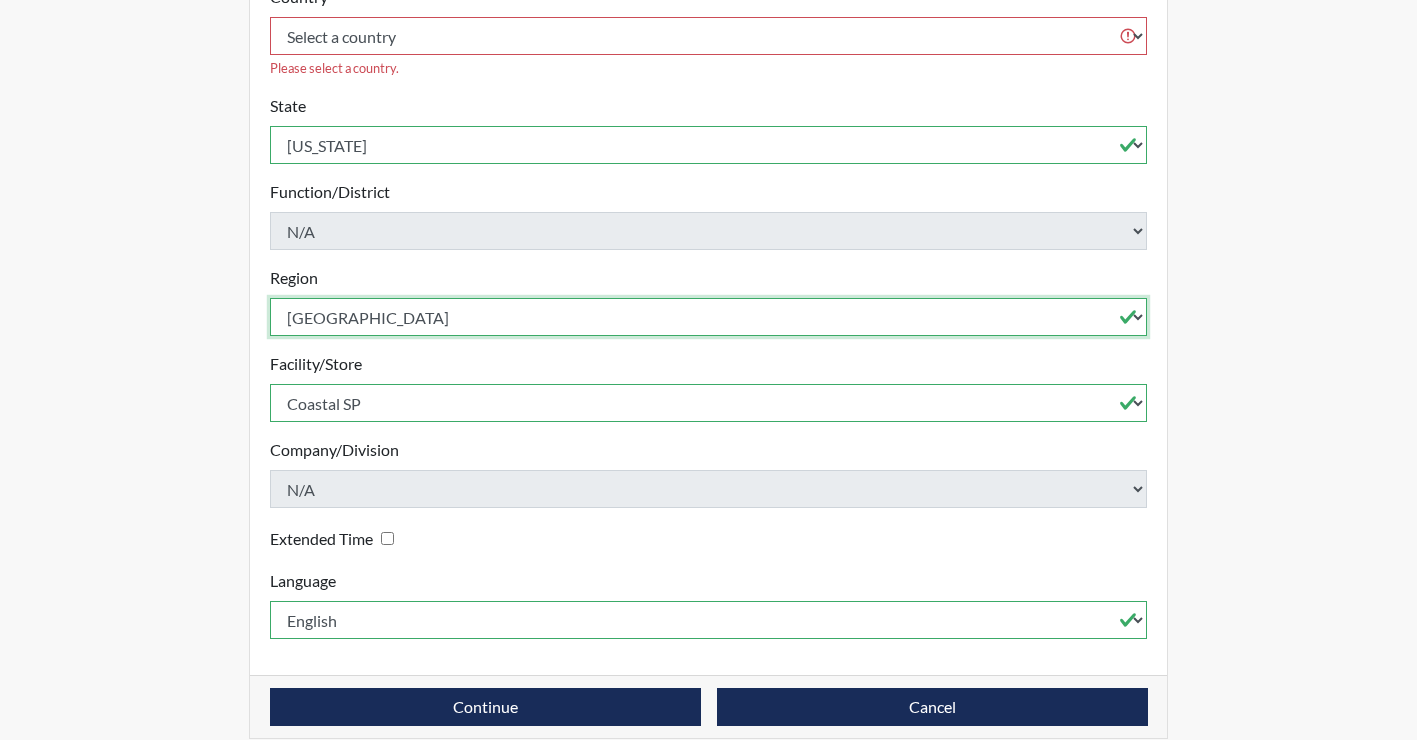 click on "Select a region  [GEOGRAPHIC_DATA]" at bounding box center (709, 317) 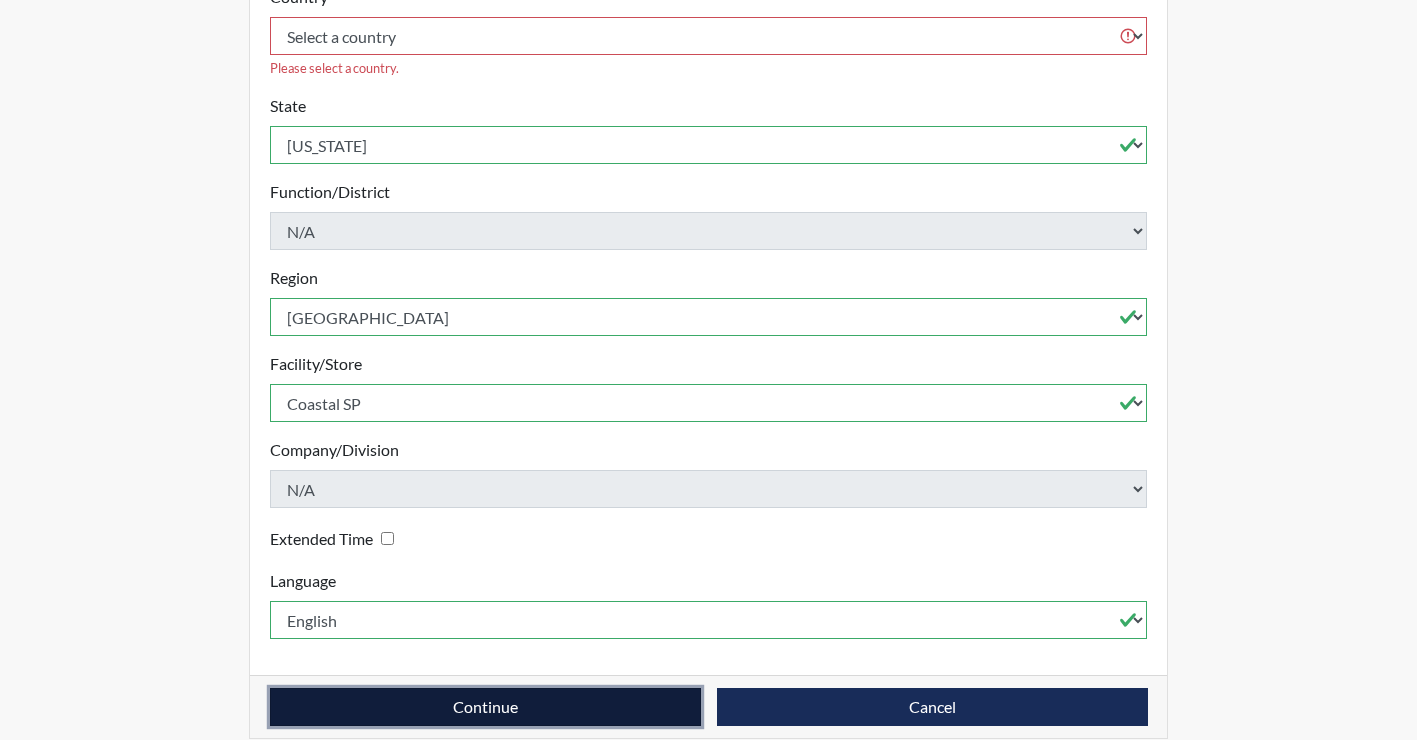 click on "Continue" at bounding box center (485, 707) 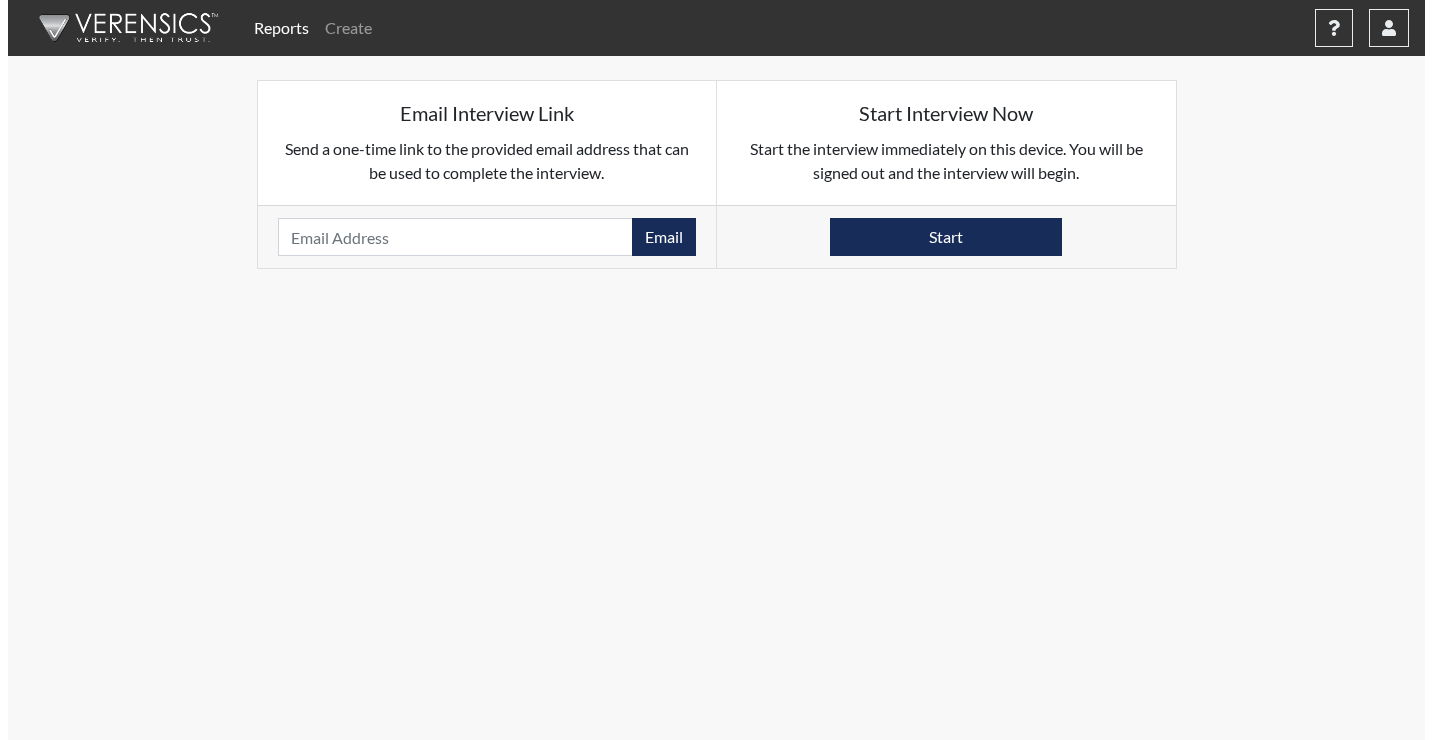 scroll, scrollTop: 0, scrollLeft: 0, axis: both 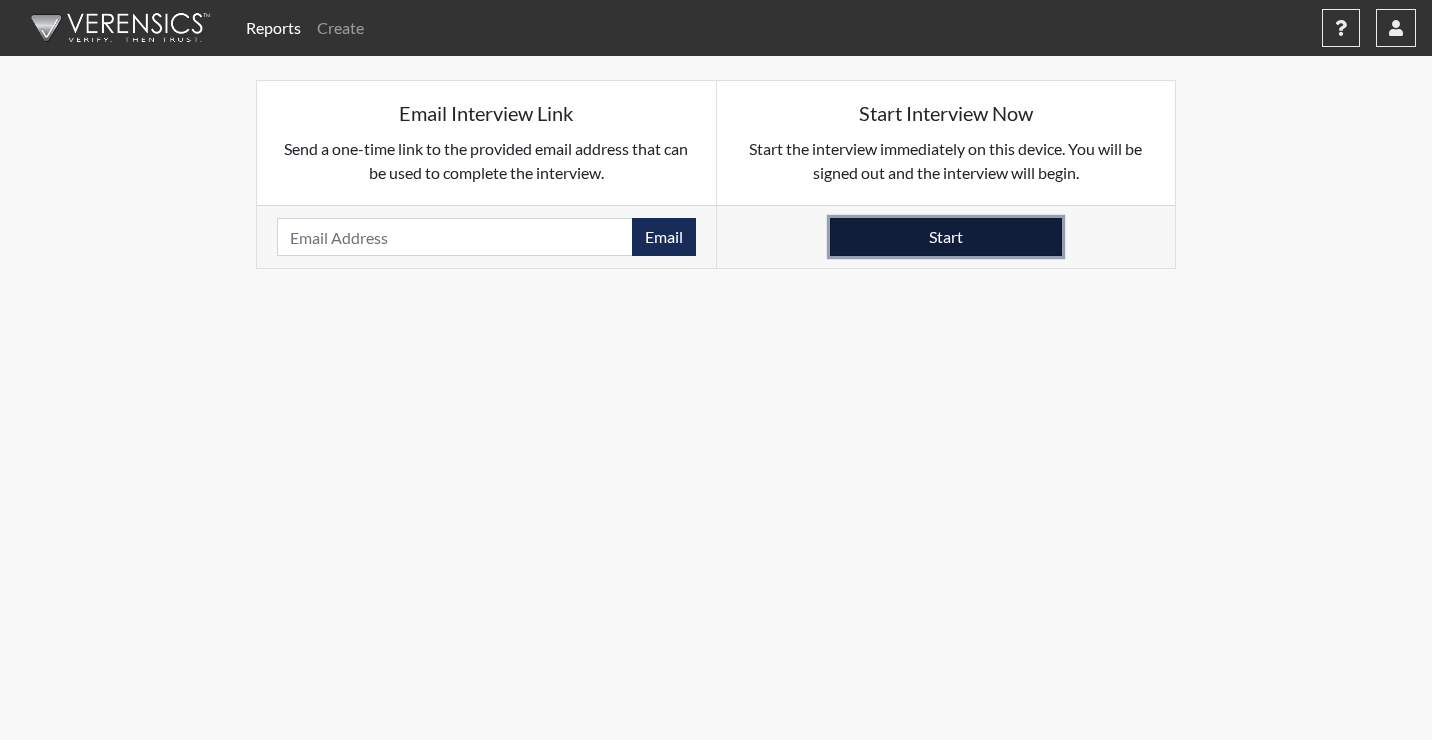 click on "Start" at bounding box center (946, 237) 